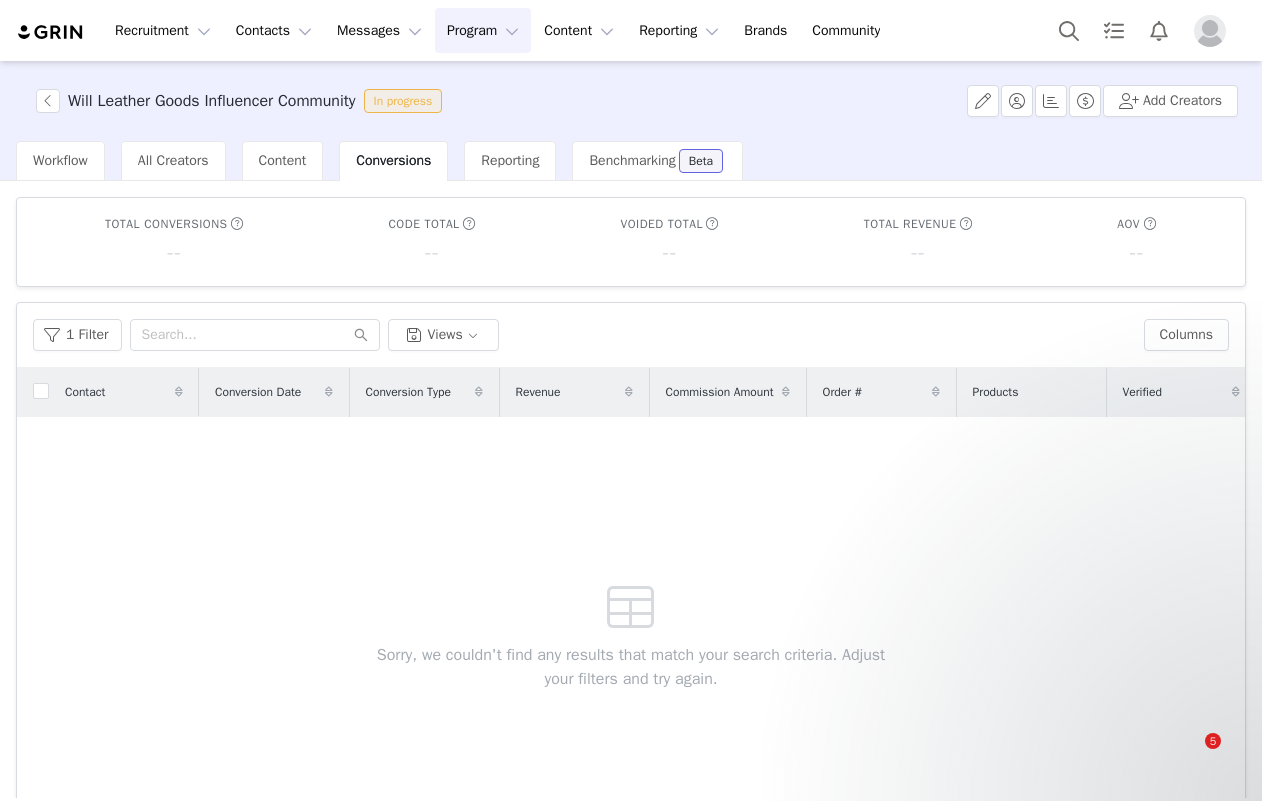 scroll, scrollTop: 0, scrollLeft: 0, axis: both 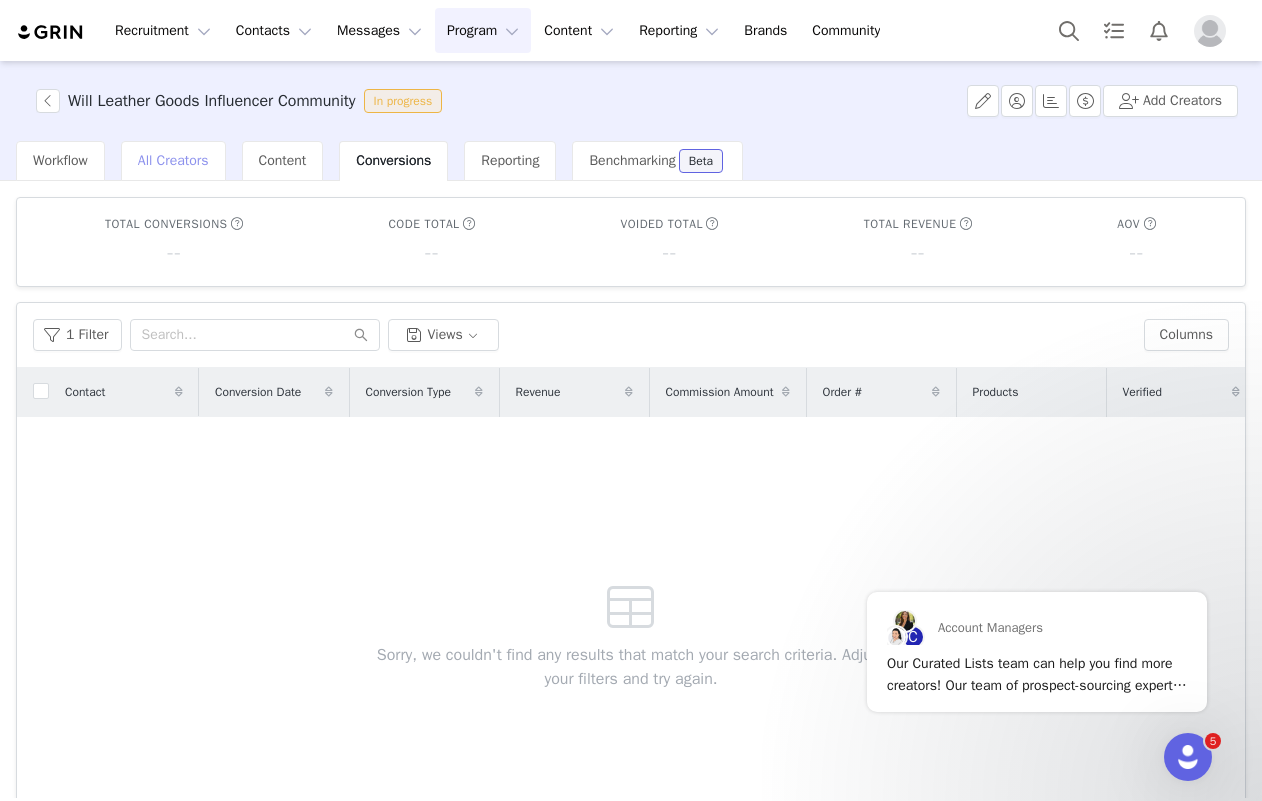 click on "All Creators" at bounding box center (173, 160) 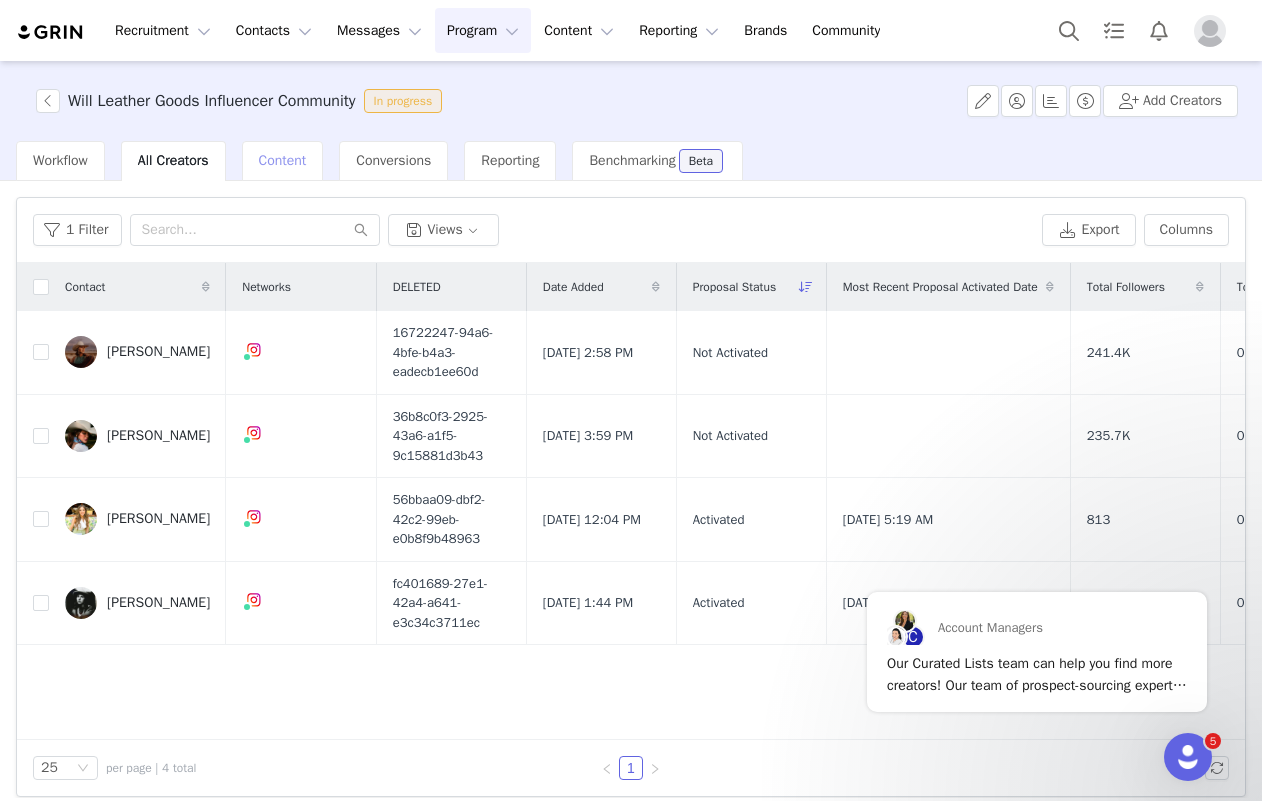 click on "Content" at bounding box center [283, 161] 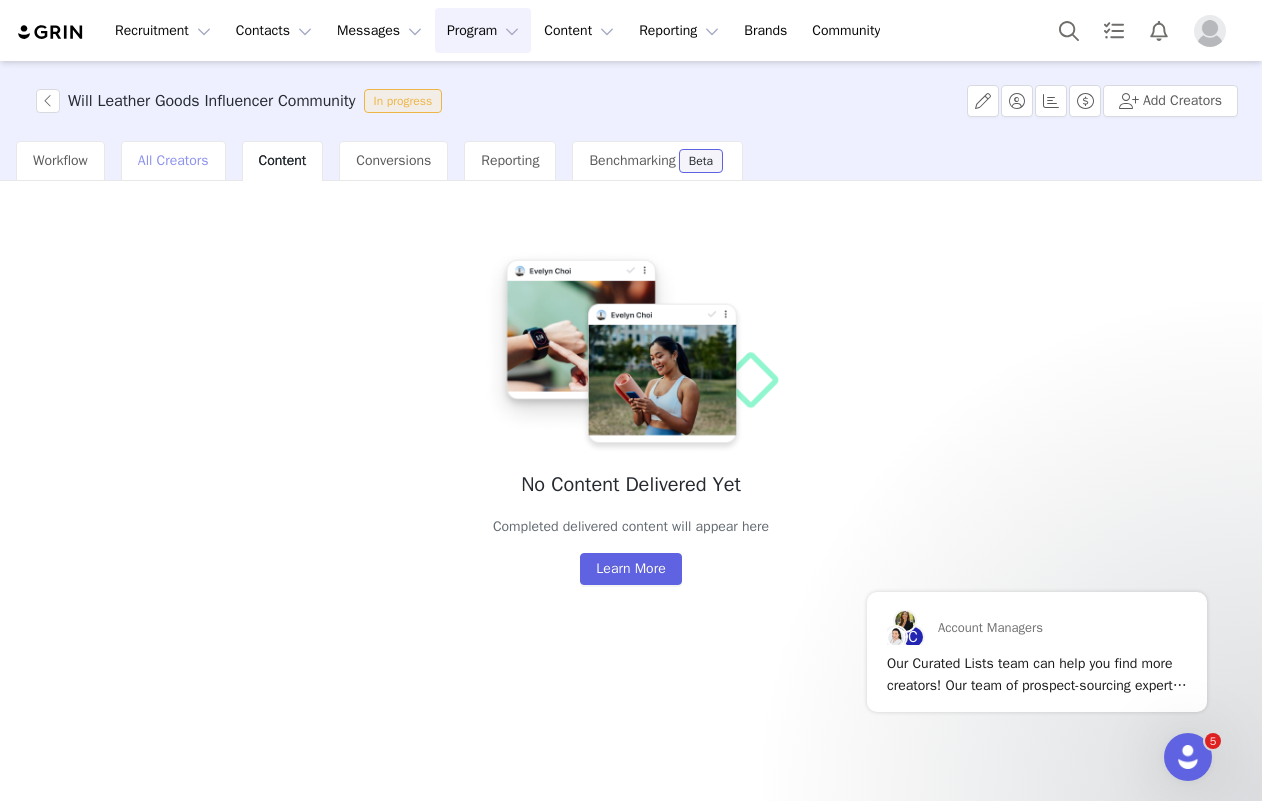 click on "All Creators" at bounding box center (173, 160) 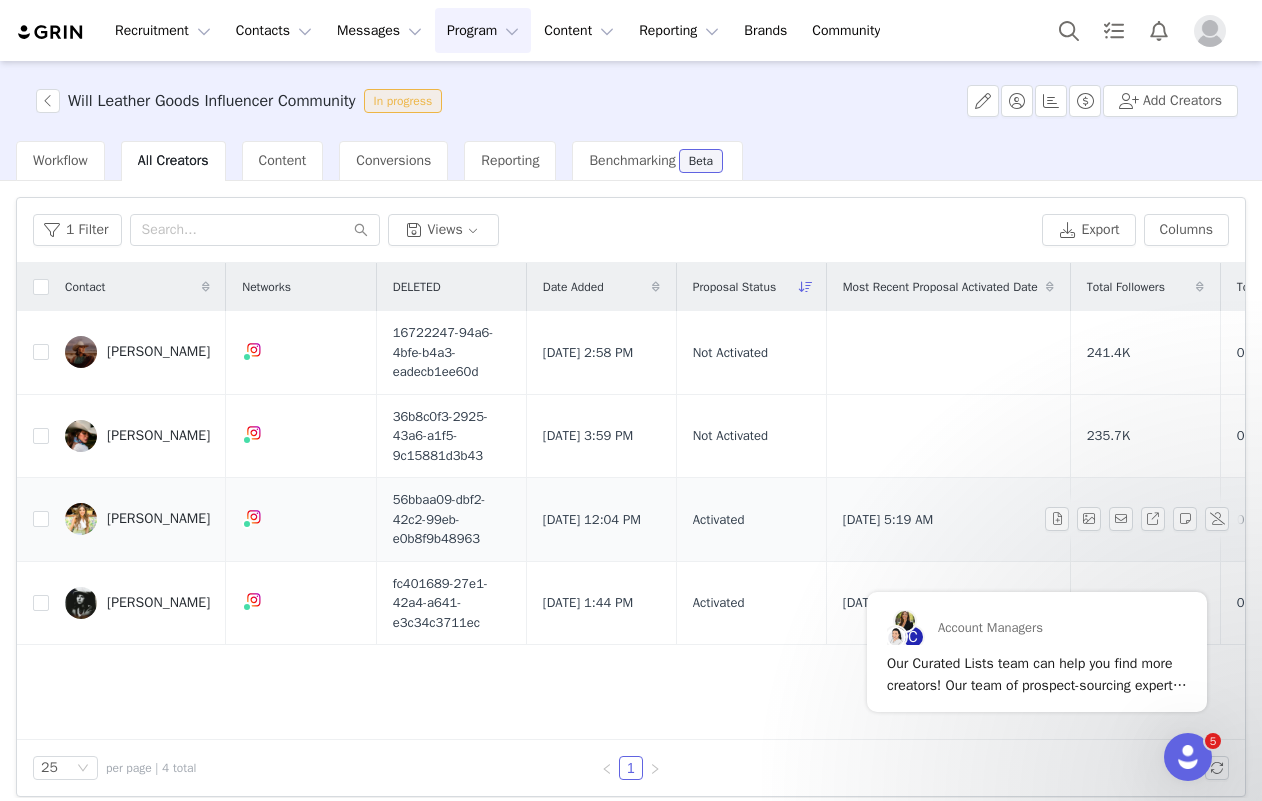 click on "[PERSON_NAME]" at bounding box center [158, 519] 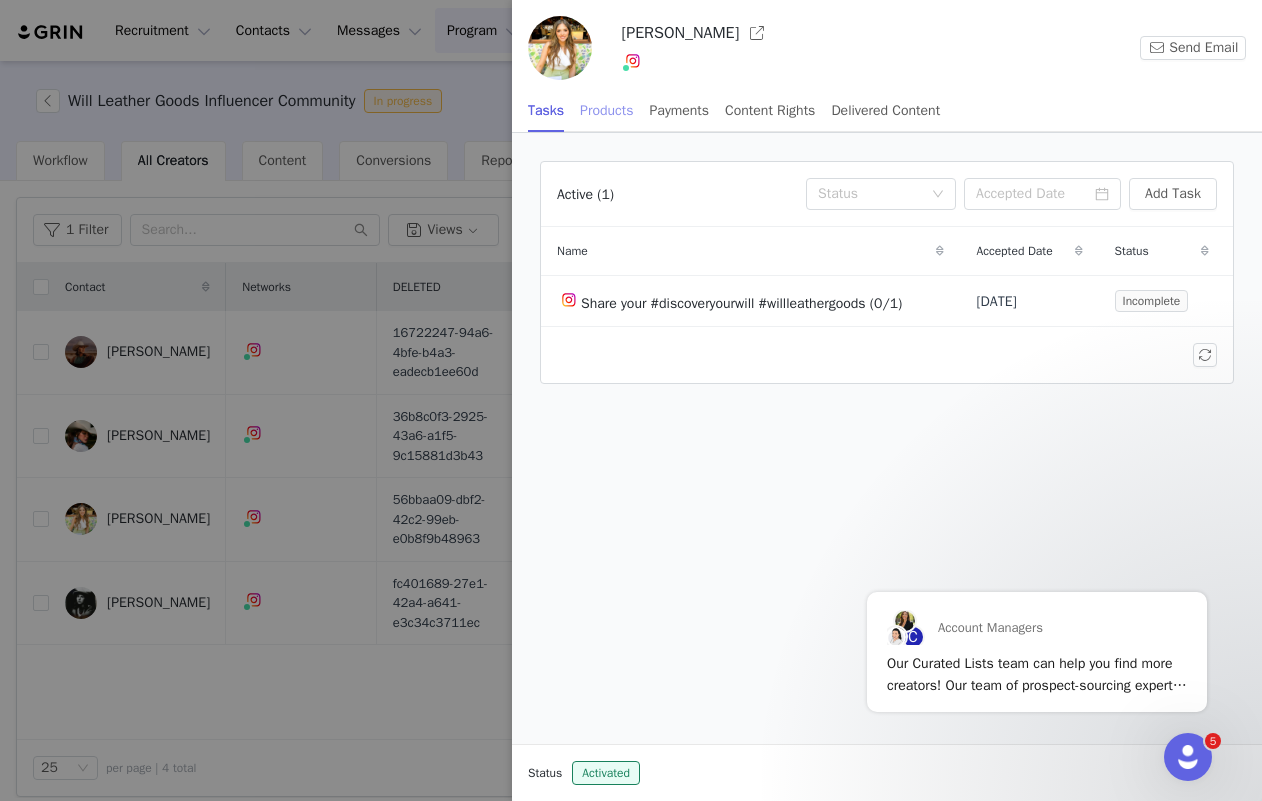 click on "Products" at bounding box center [606, 110] 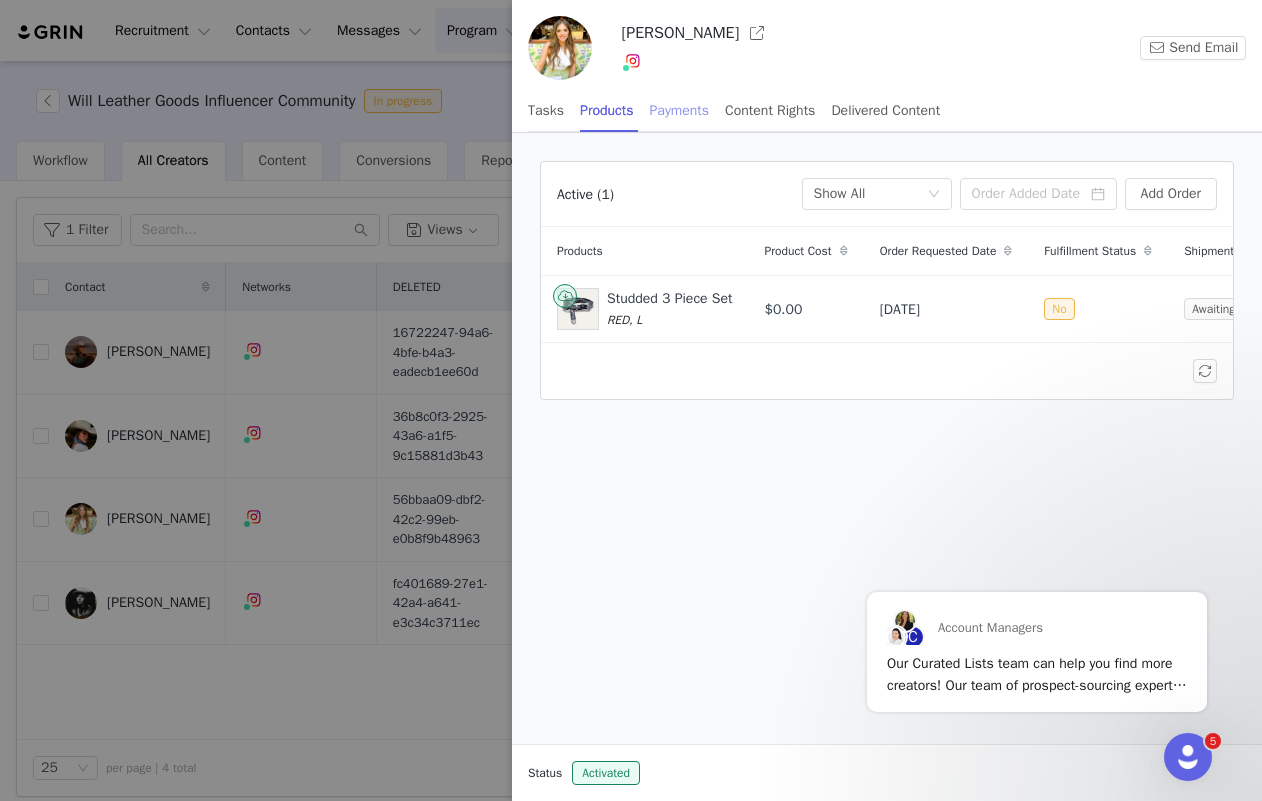 click on "Payments" at bounding box center (680, 110) 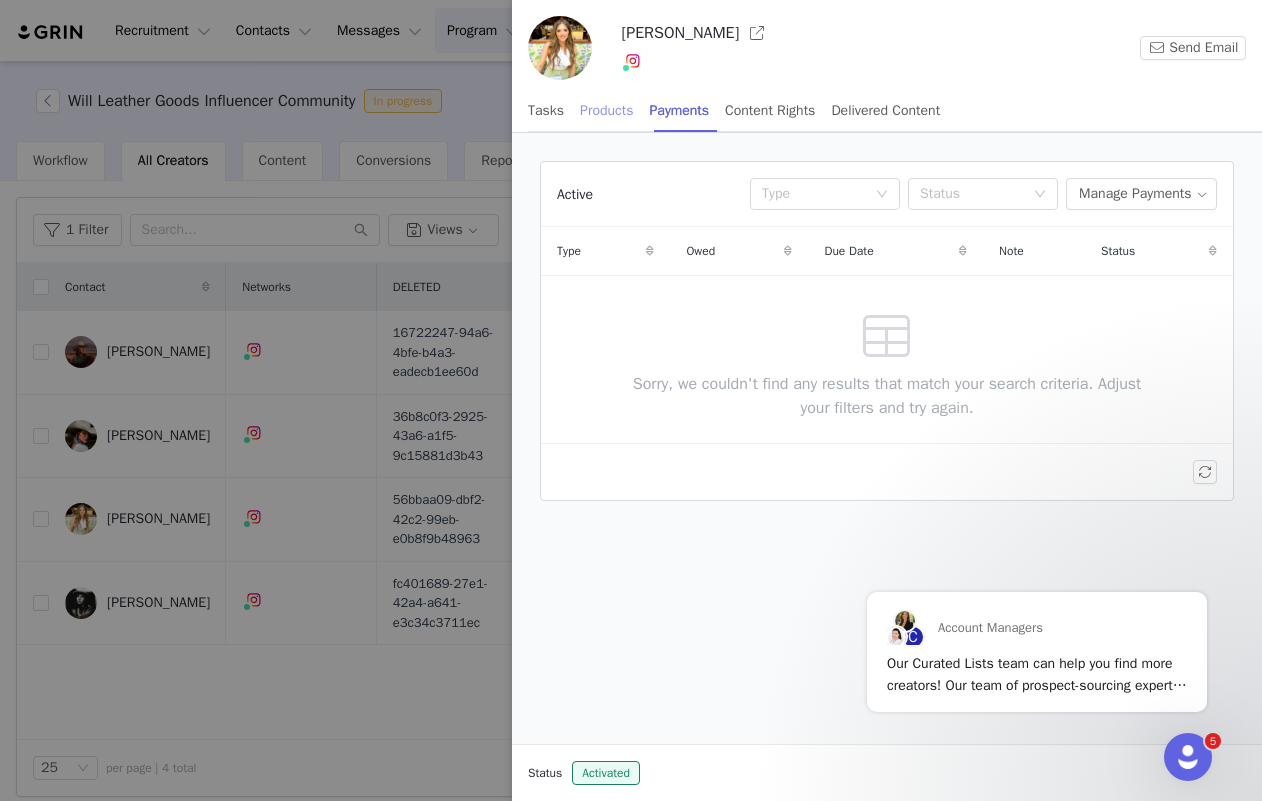 click on "Products" at bounding box center (606, 110) 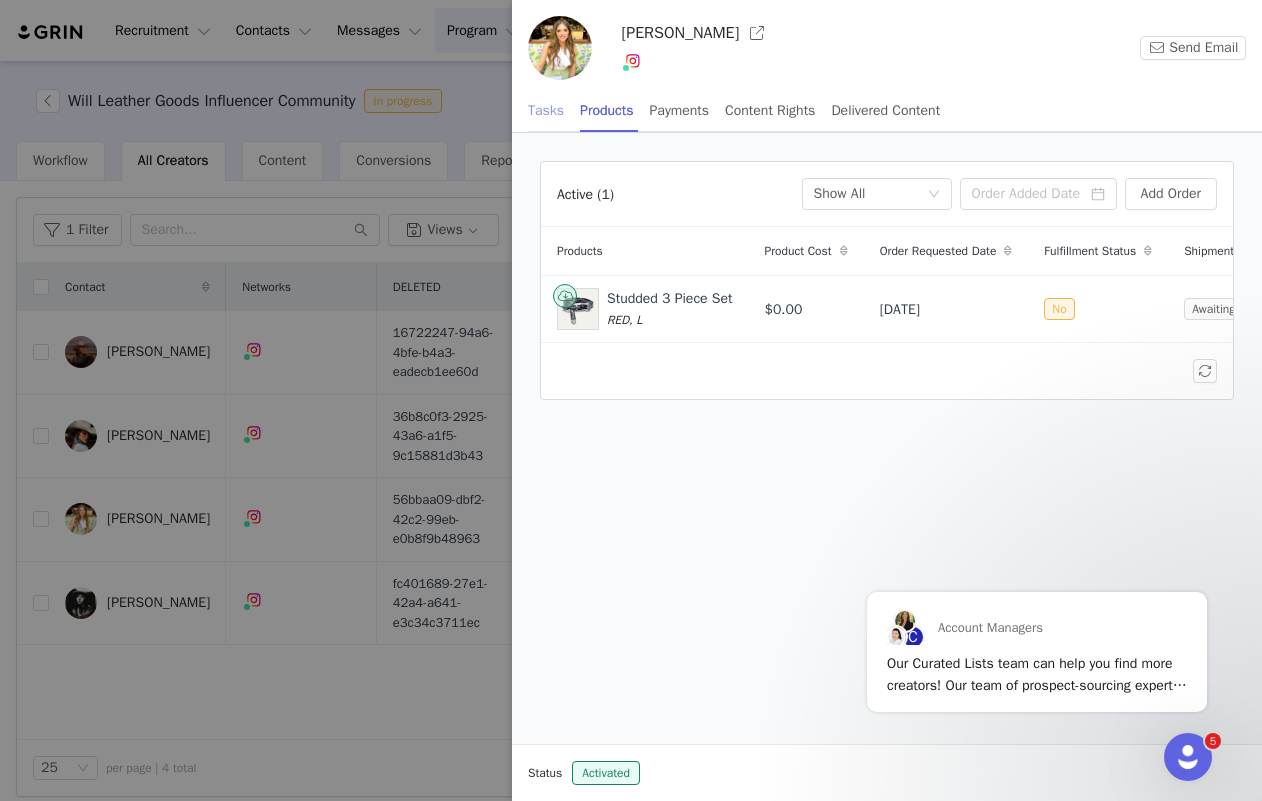click on "Tasks" at bounding box center (546, 110) 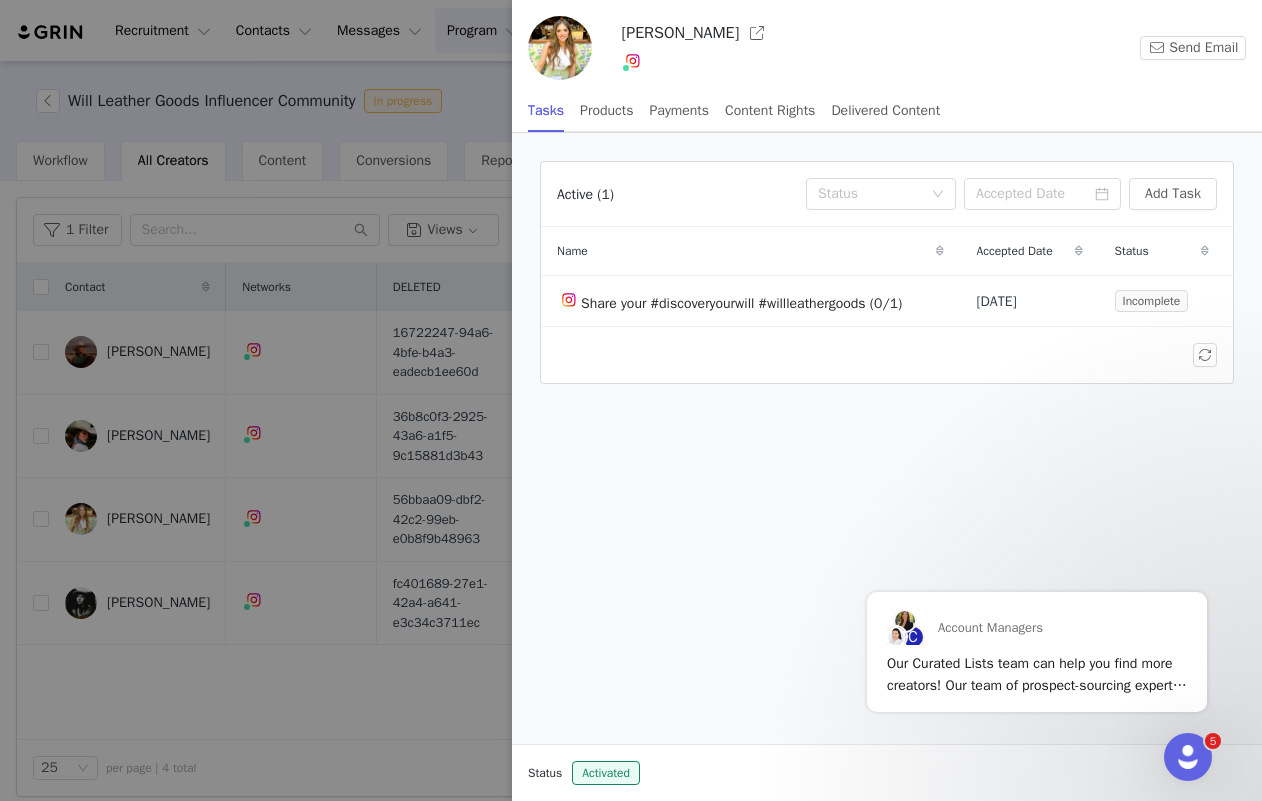click at bounding box center (631, 400) 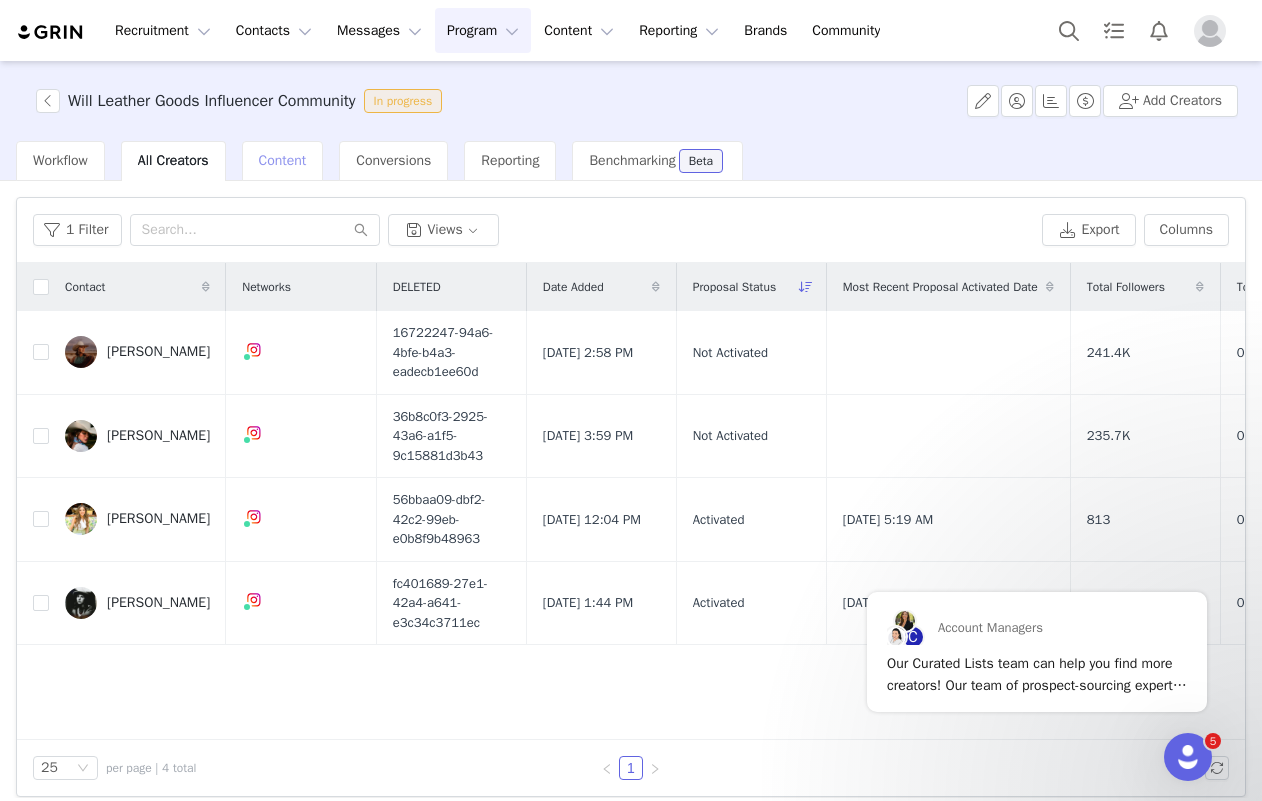 click on "Content" at bounding box center [283, 161] 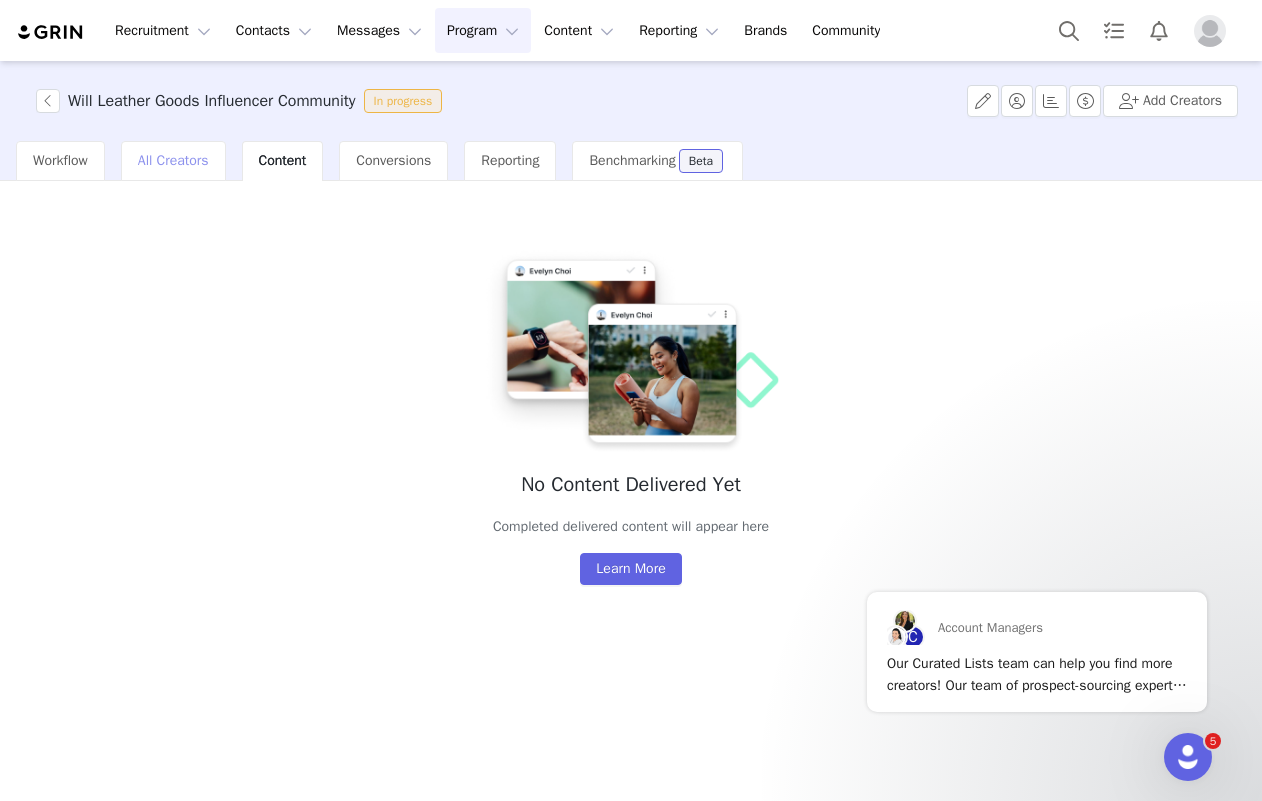 click on "All Creators" at bounding box center [173, 161] 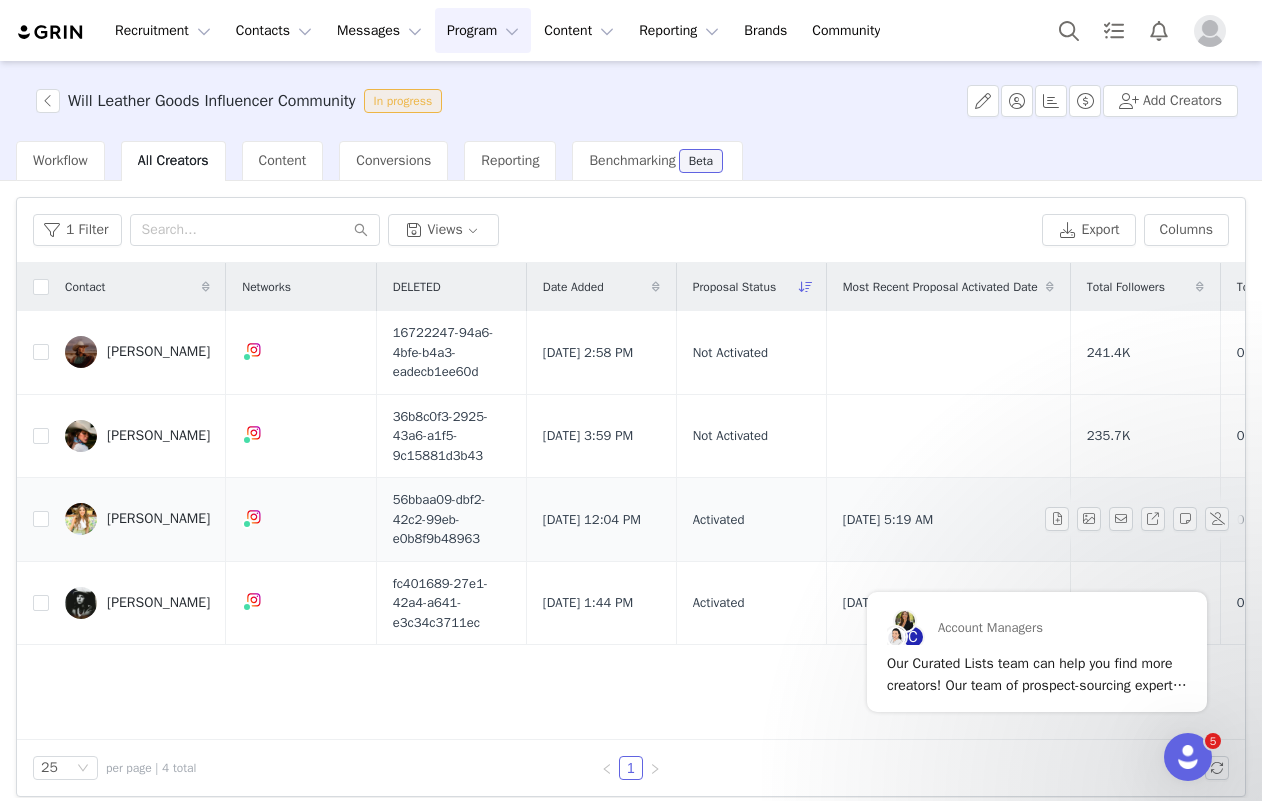 click on "[PERSON_NAME]" at bounding box center [137, 519] 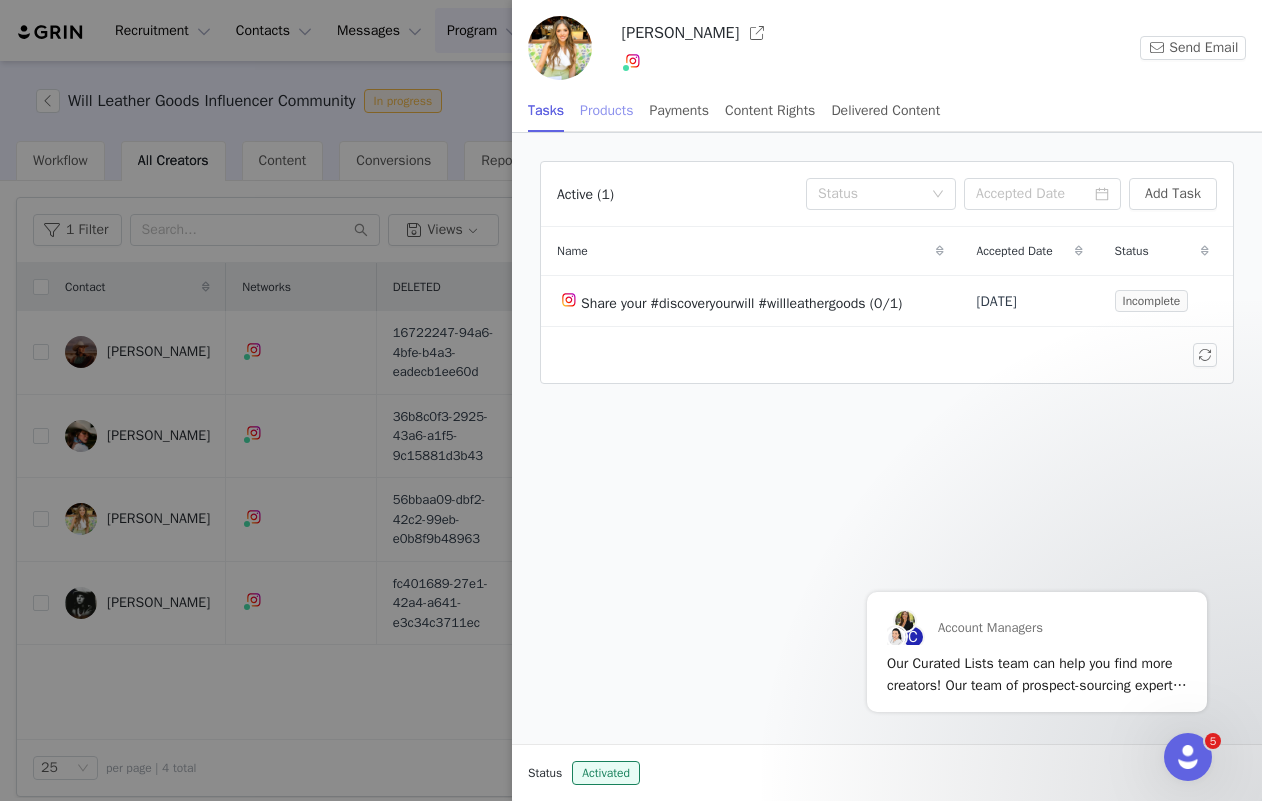 click on "Products" at bounding box center [606, 110] 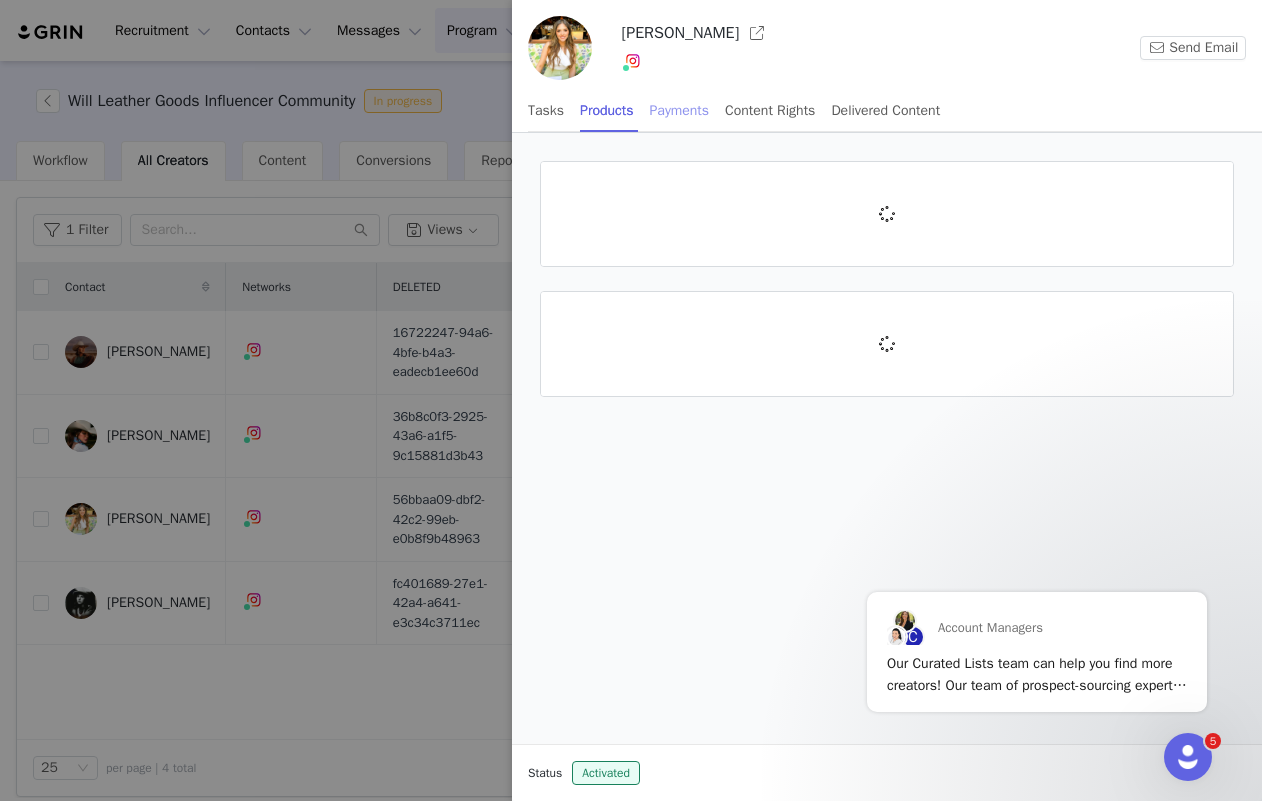 click on "Payments" at bounding box center [680, 110] 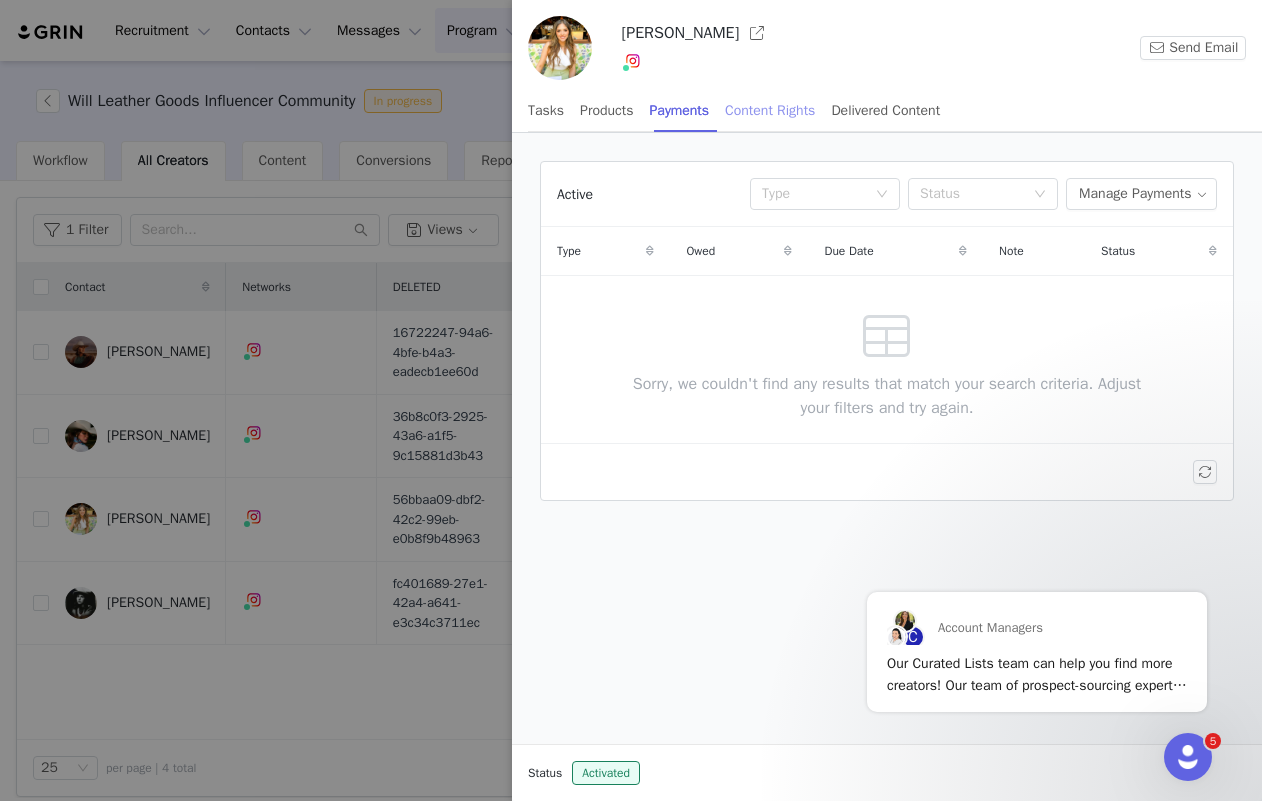 click on "Content Rights" at bounding box center (770, 110) 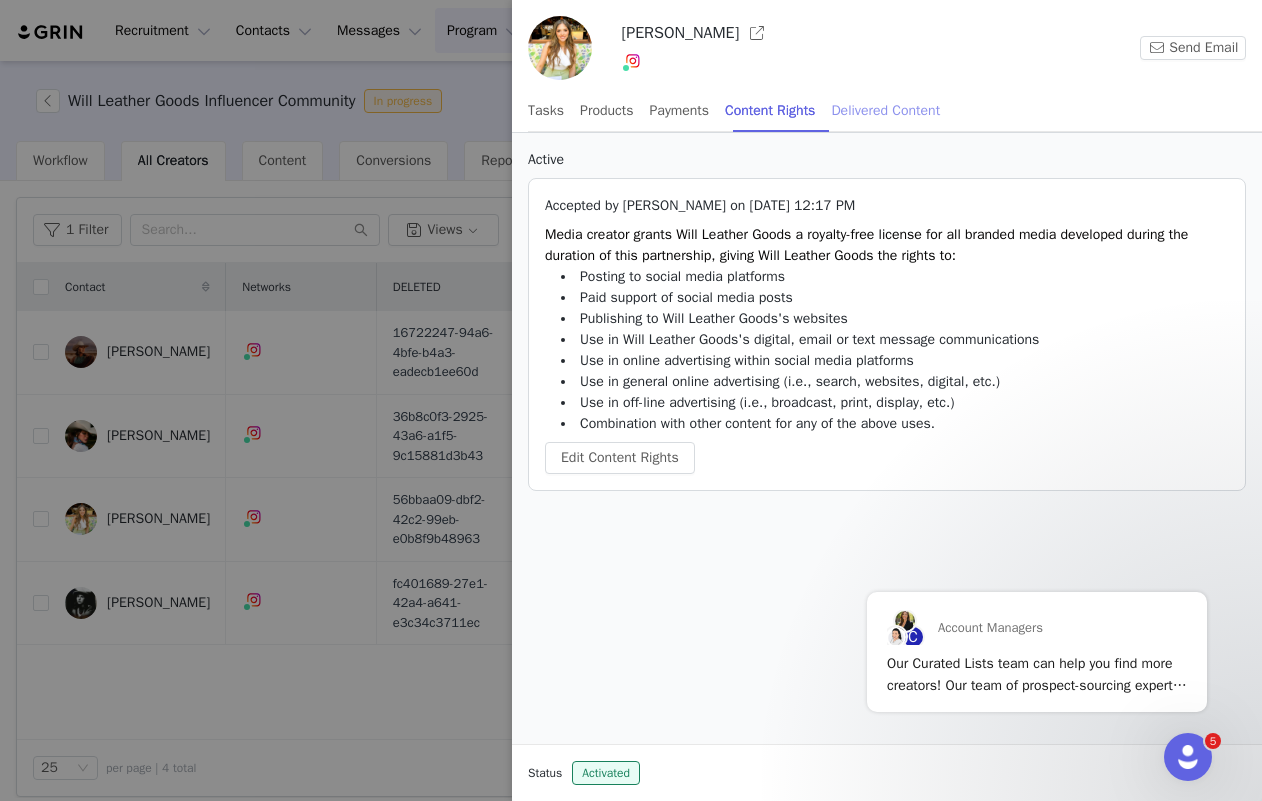 click on "Delivered Content" at bounding box center (885, 110) 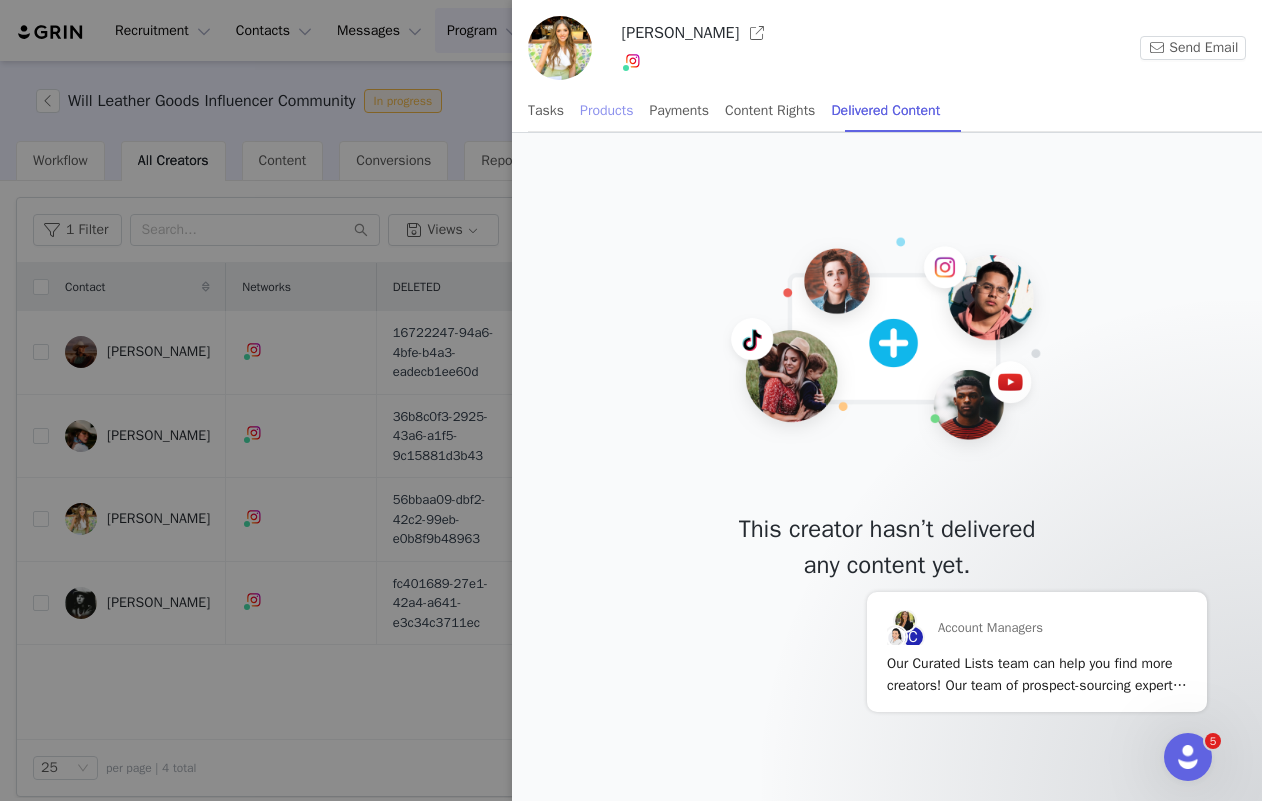 click on "Products" at bounding box center [606, 110] 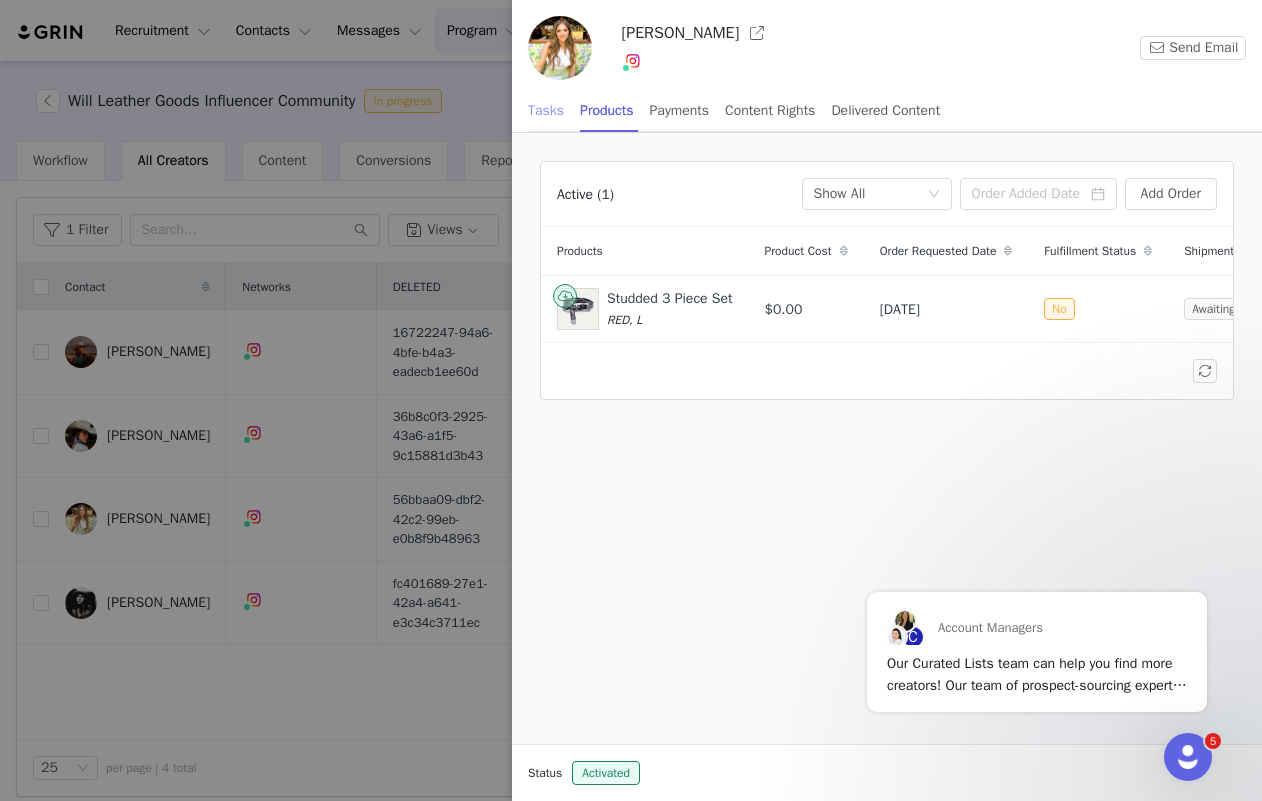 click on "Tasks" at bounding box center [546, 110] 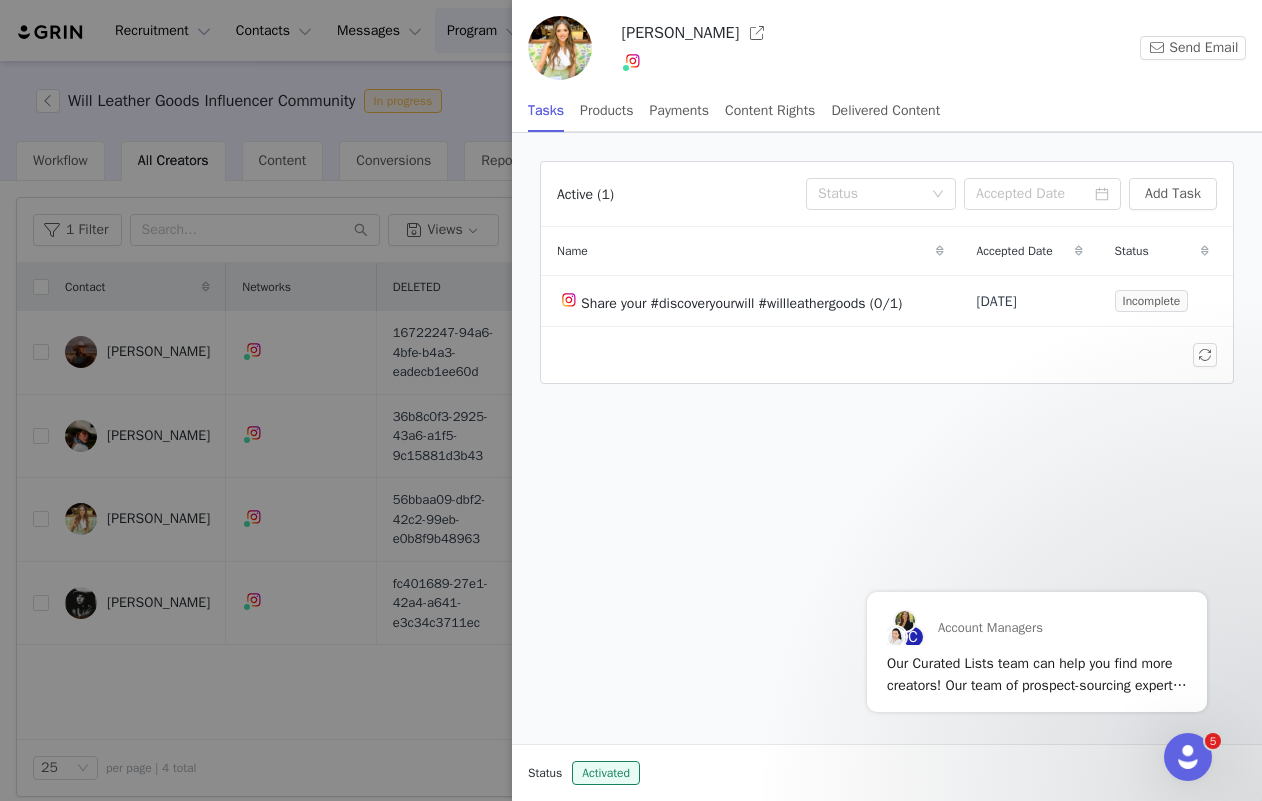 click at bounding box center (631, 400) 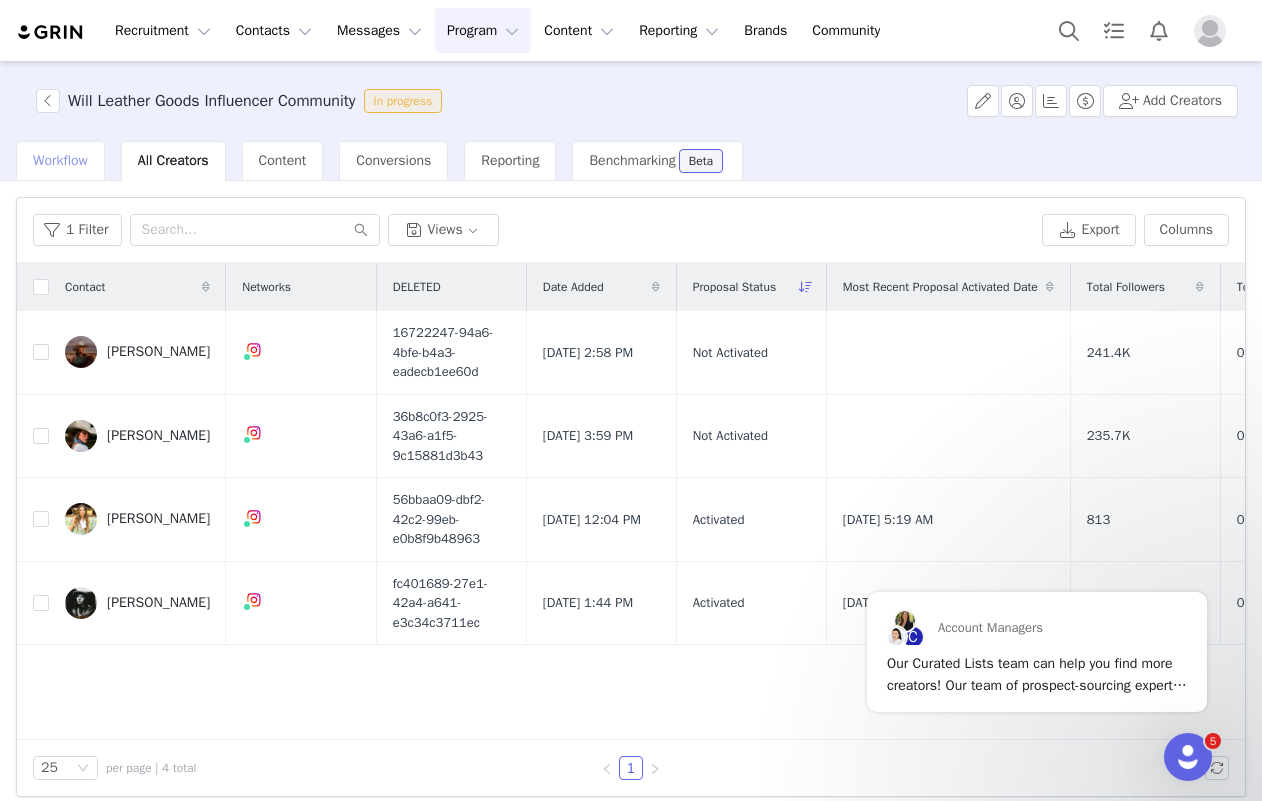 click on "Workflow" at bounding box center (60, 160) 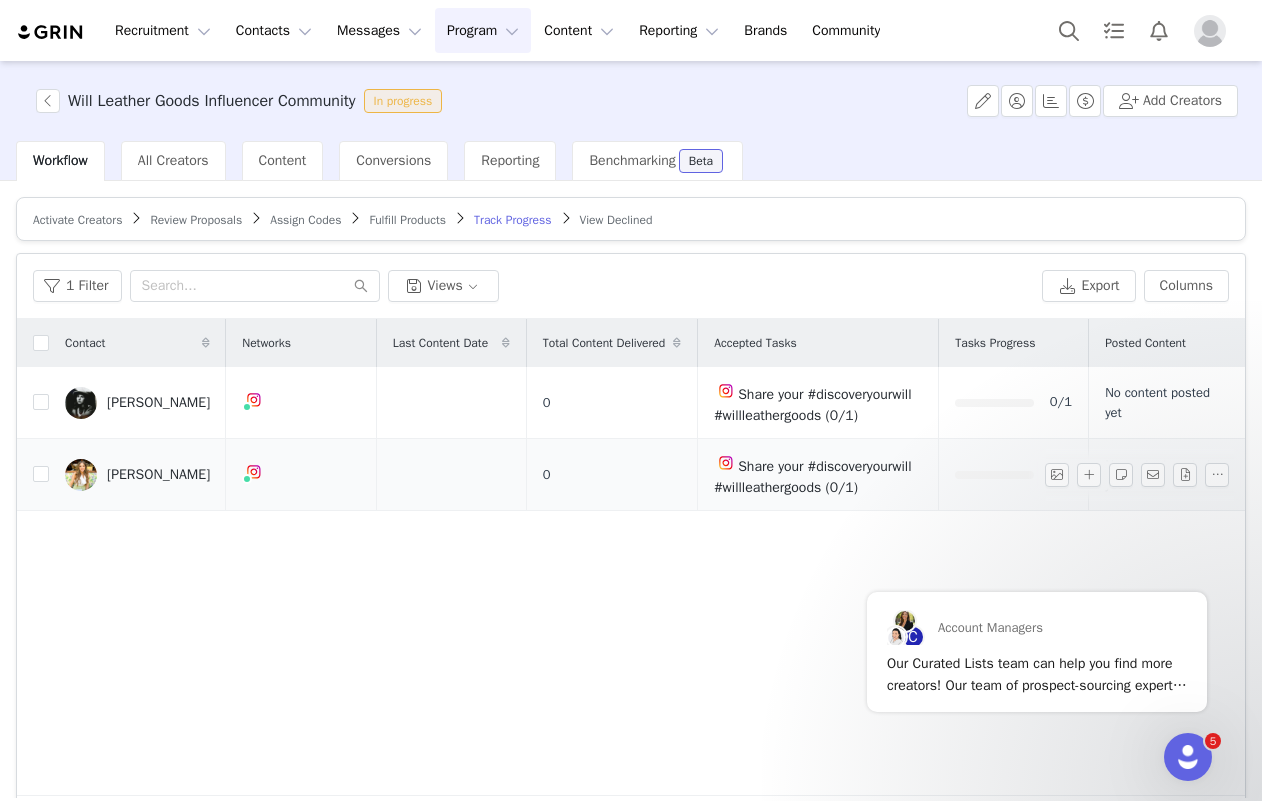 click on "[PERSON_NAME]" at bounding box center [158, 475] 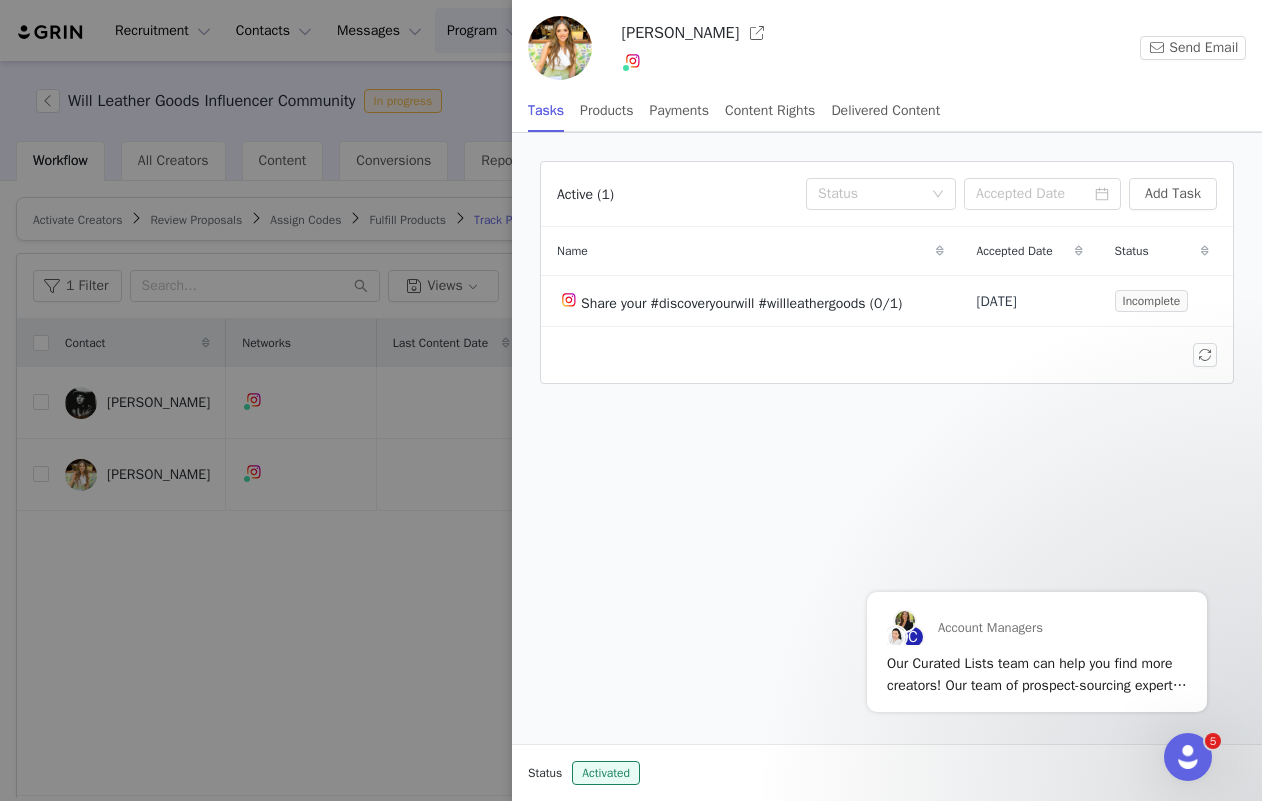 click at bounding box center (631, 400) 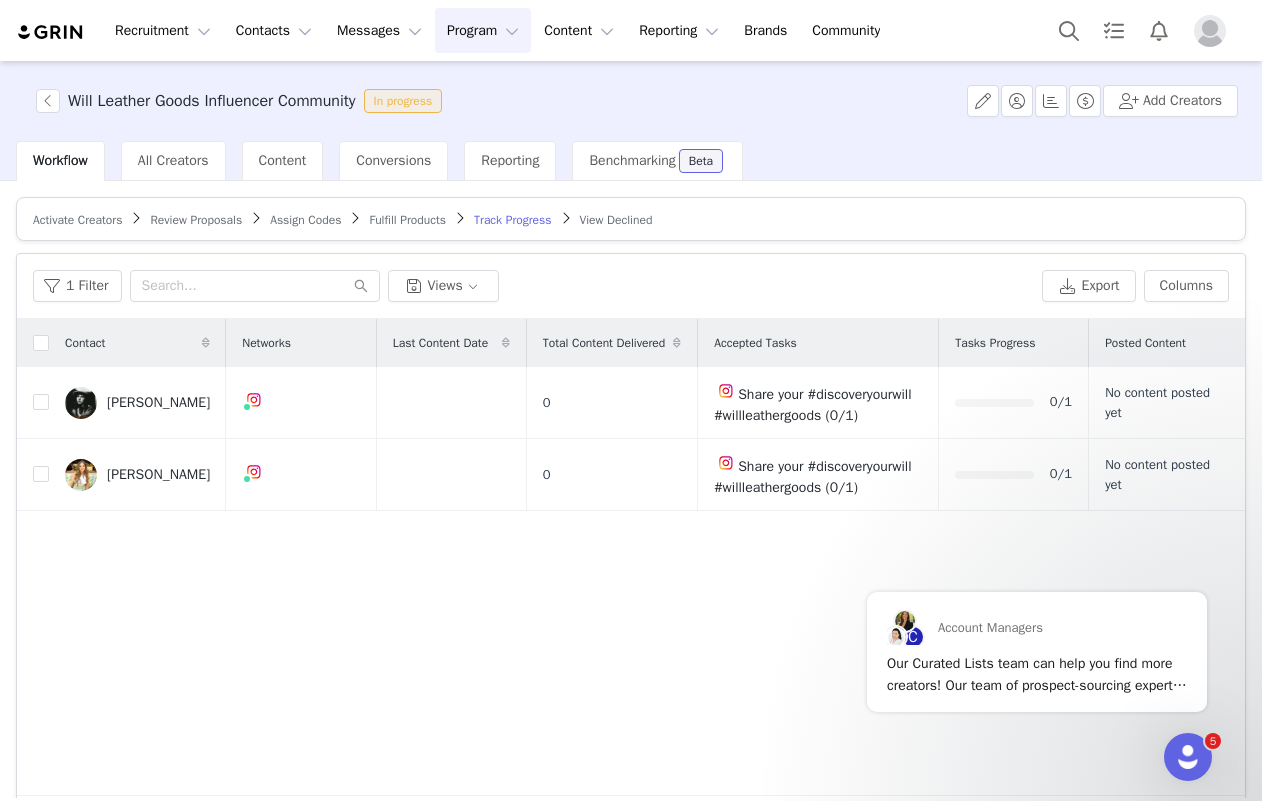 click on "Assign Codes" at bounding box center [305, 220] 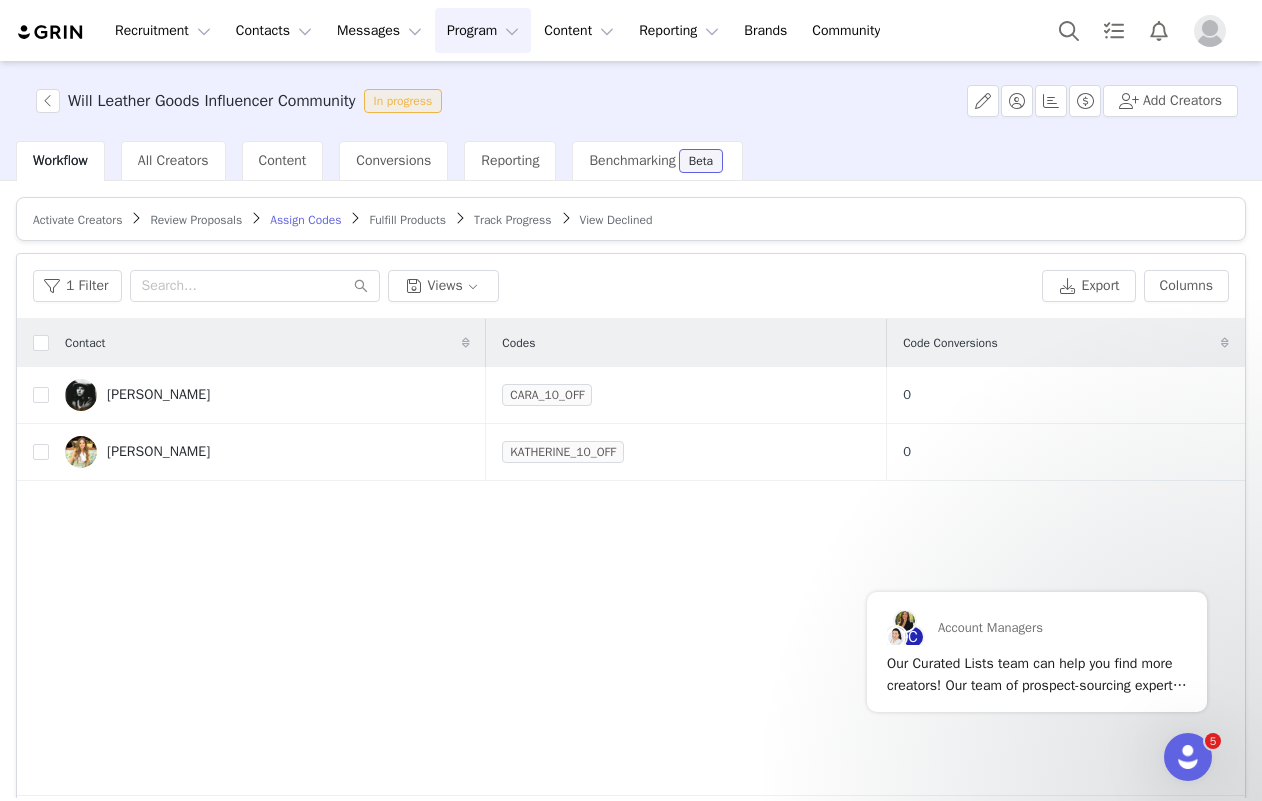 click on "Fulfill Products" at bounding box center (407, 220) 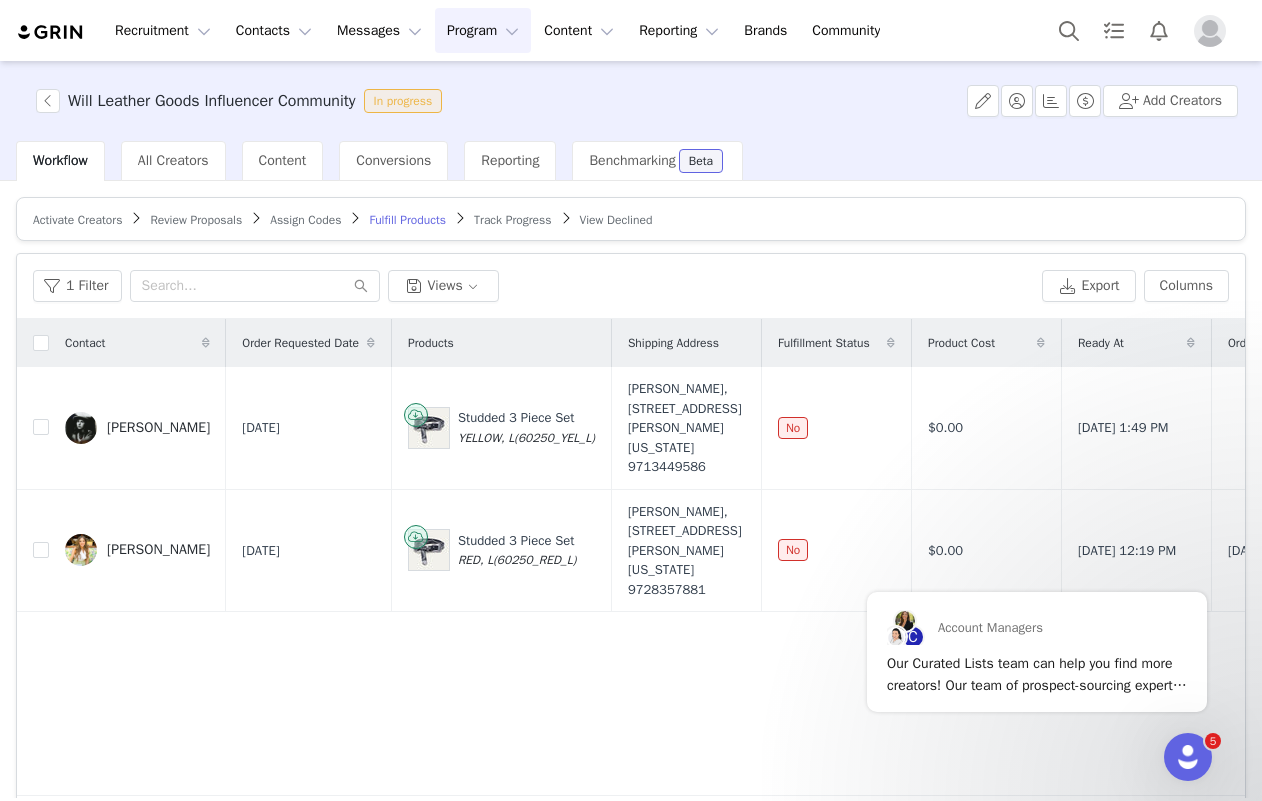 click on "Activate Creators Review Proposals Assign Codes Fulfill Products Track Progress View Declined" at bounding box center (631, 219) 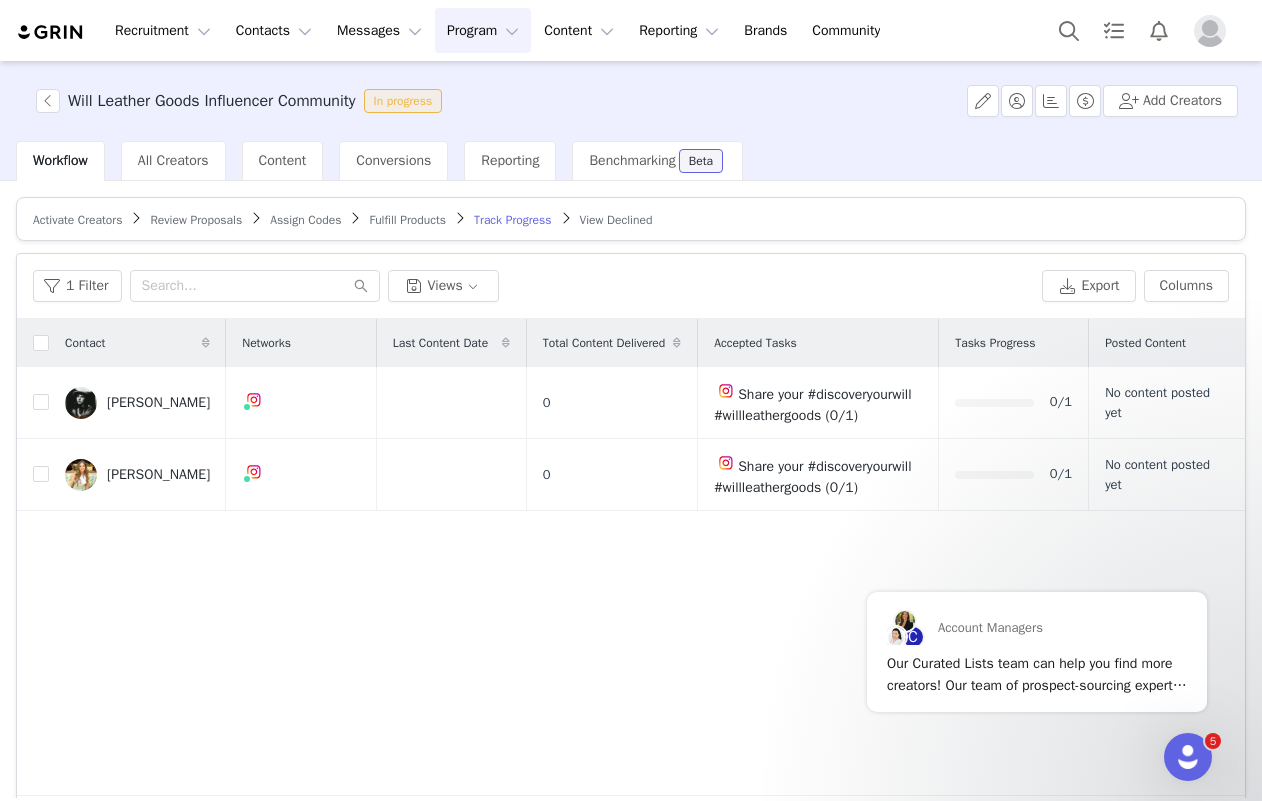 click on "Assign Codes" at bounding box center [305, 220] 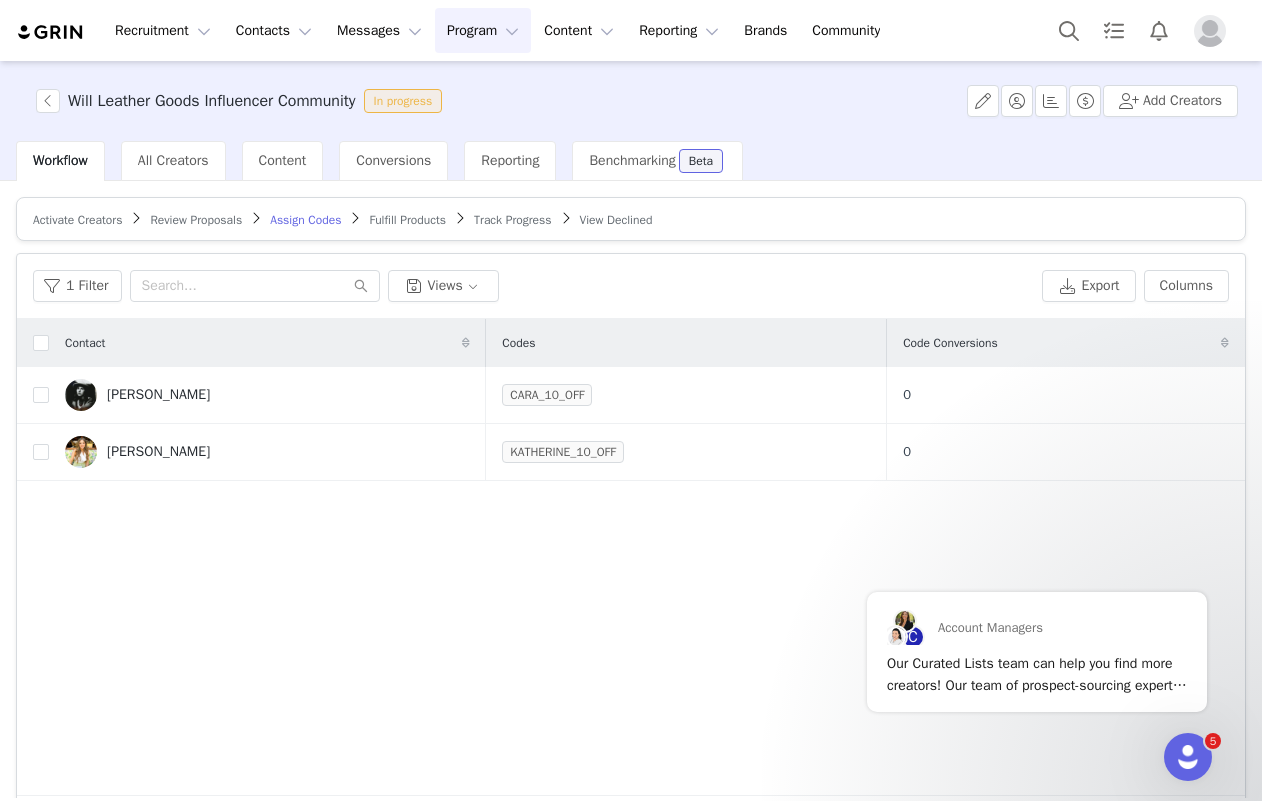 click on "Fulfill Products" at bounding box center (407, 220) 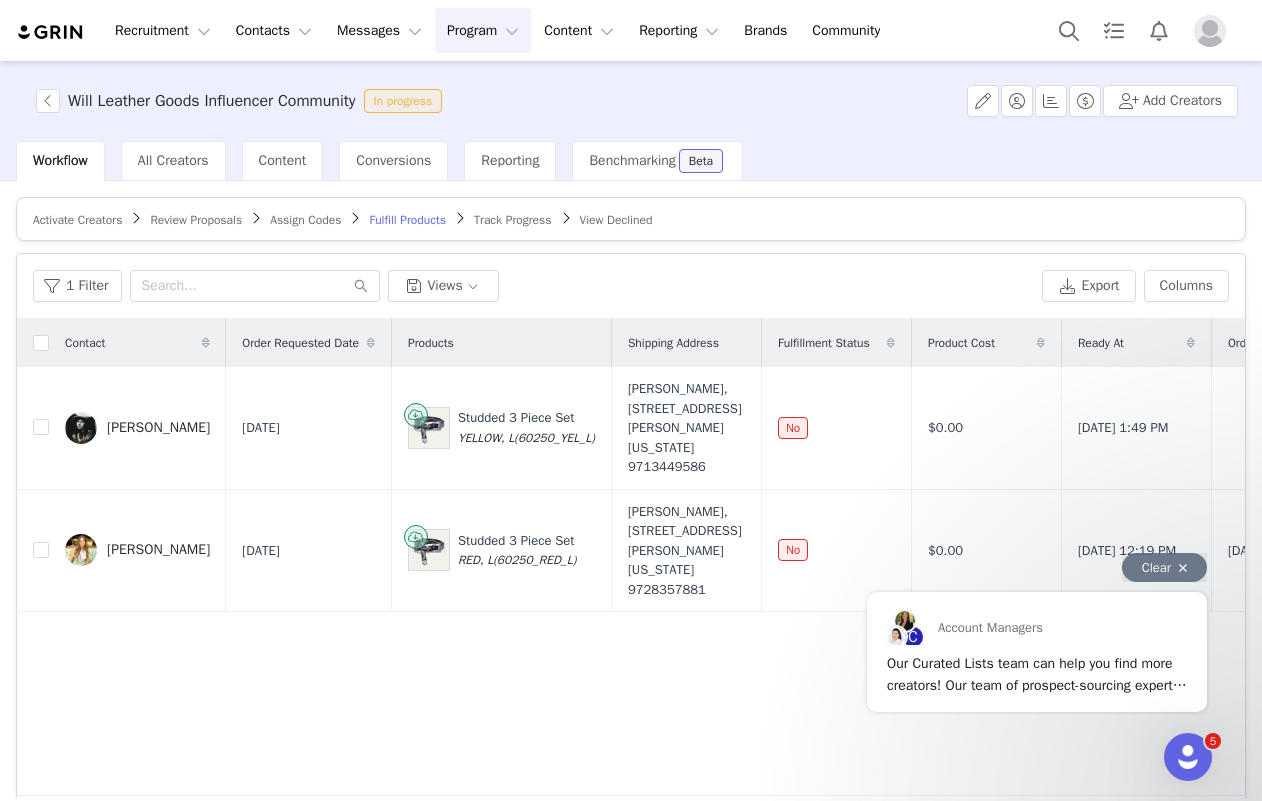 click on "Clear" at bounding box center [1164, 567] 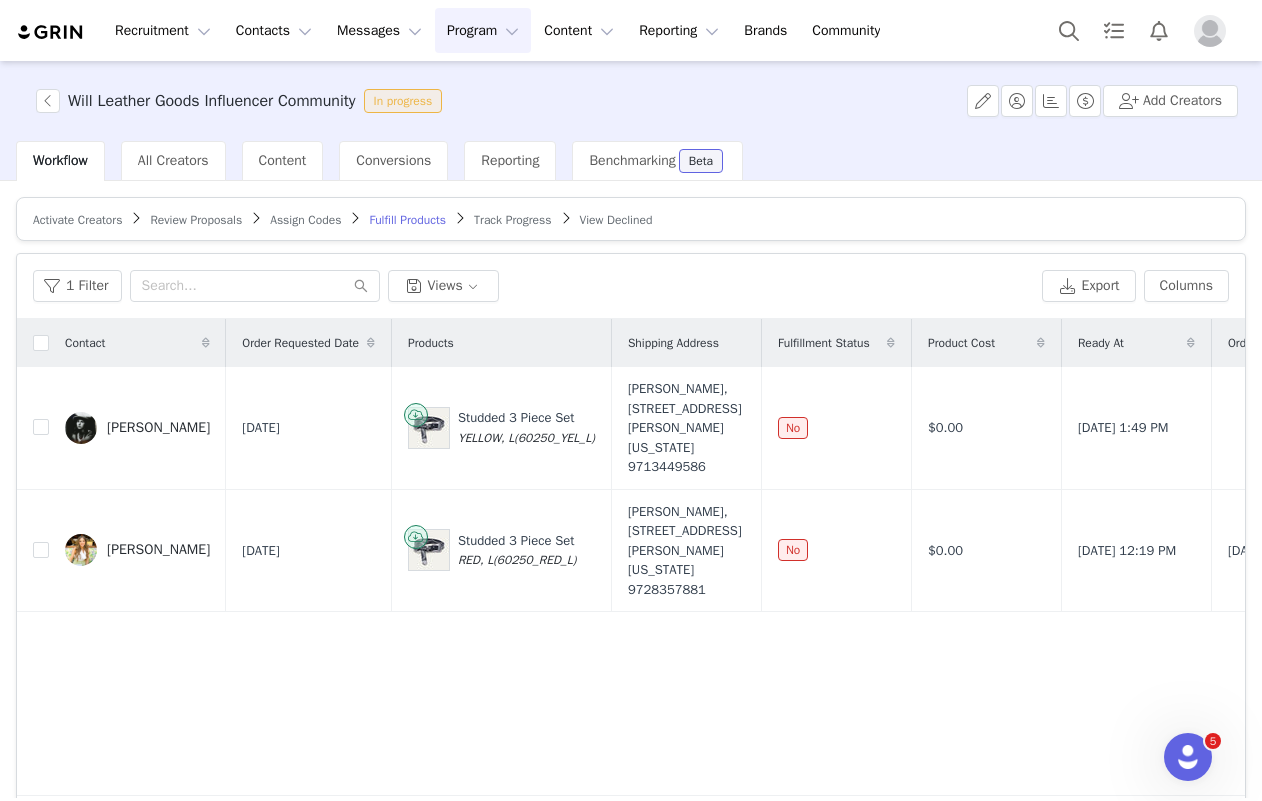 click on "Assign Codes" at bounding box center [305, 220] 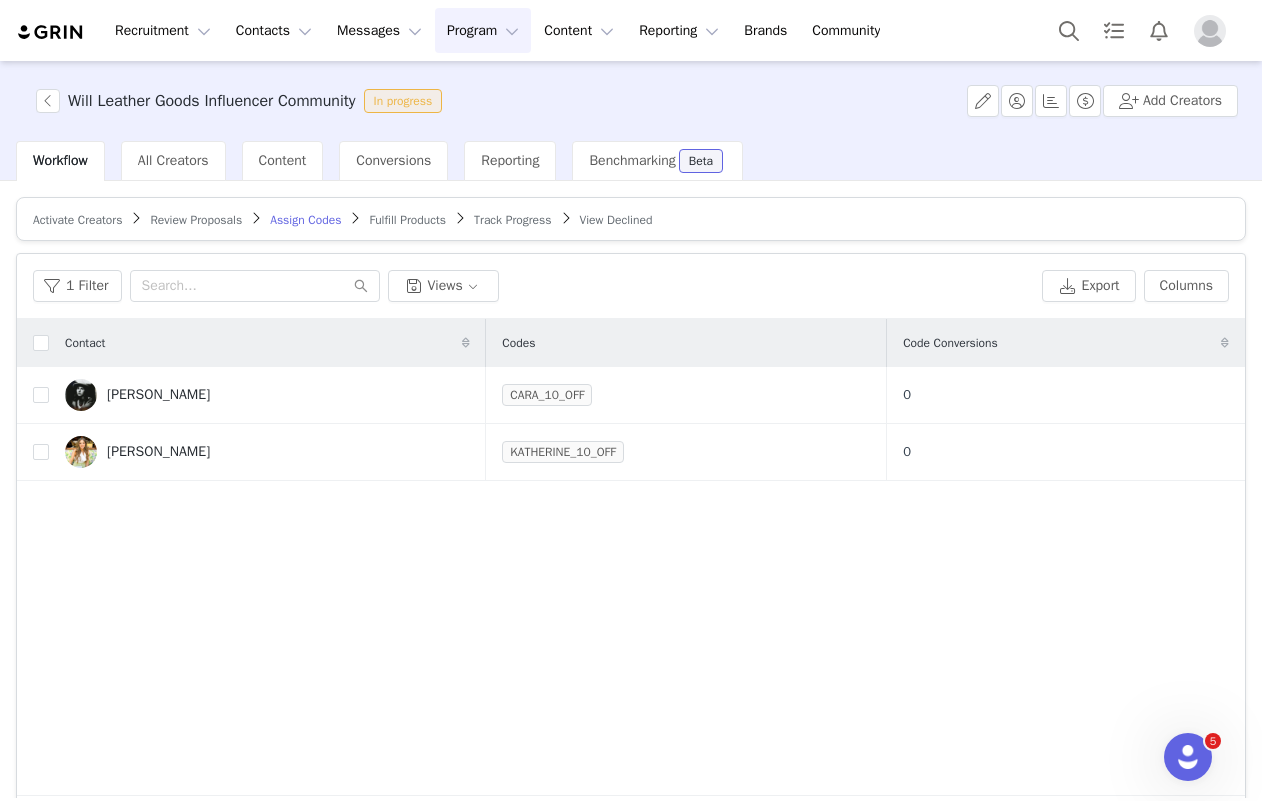 click on "Fulfill Products" at bounding box center (407, 220) 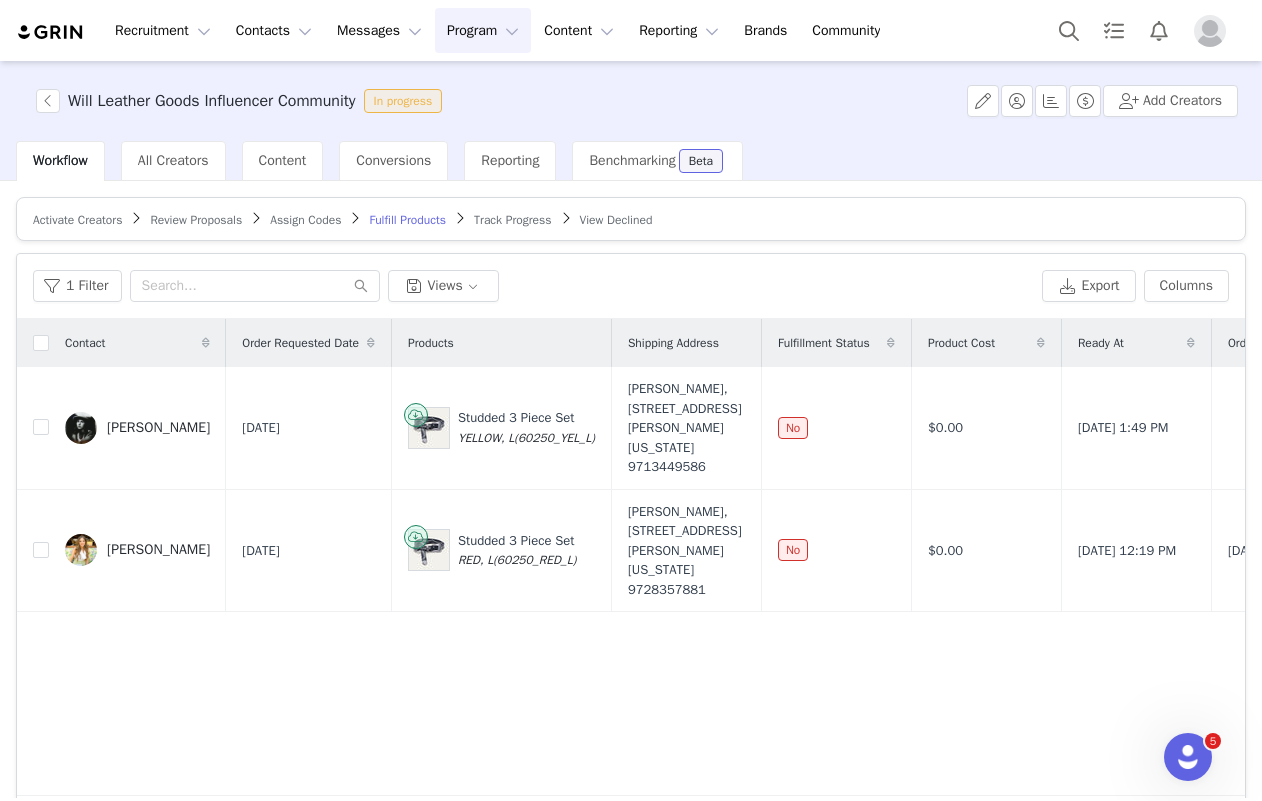 click on "Track Progress" at bounding box center [512, 220] 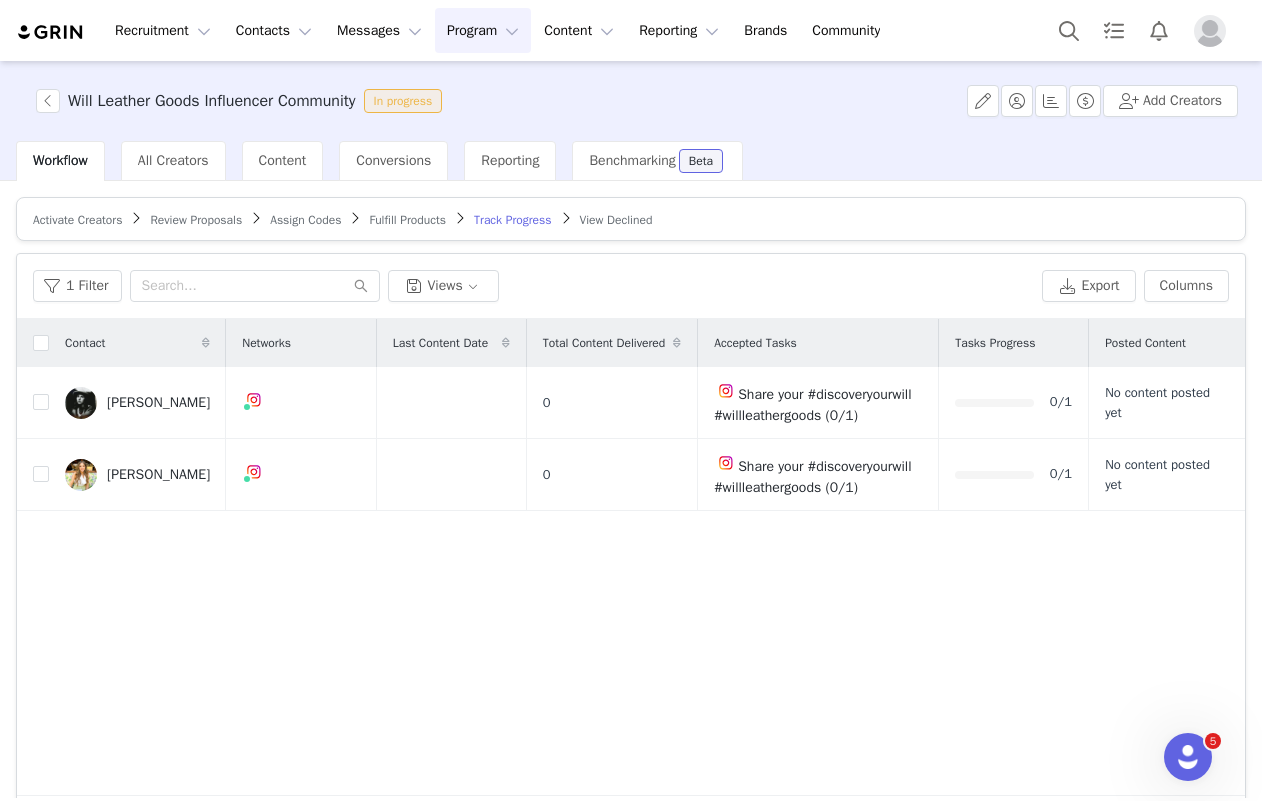 click on "View Declined" at bounding box center (616, 220) 